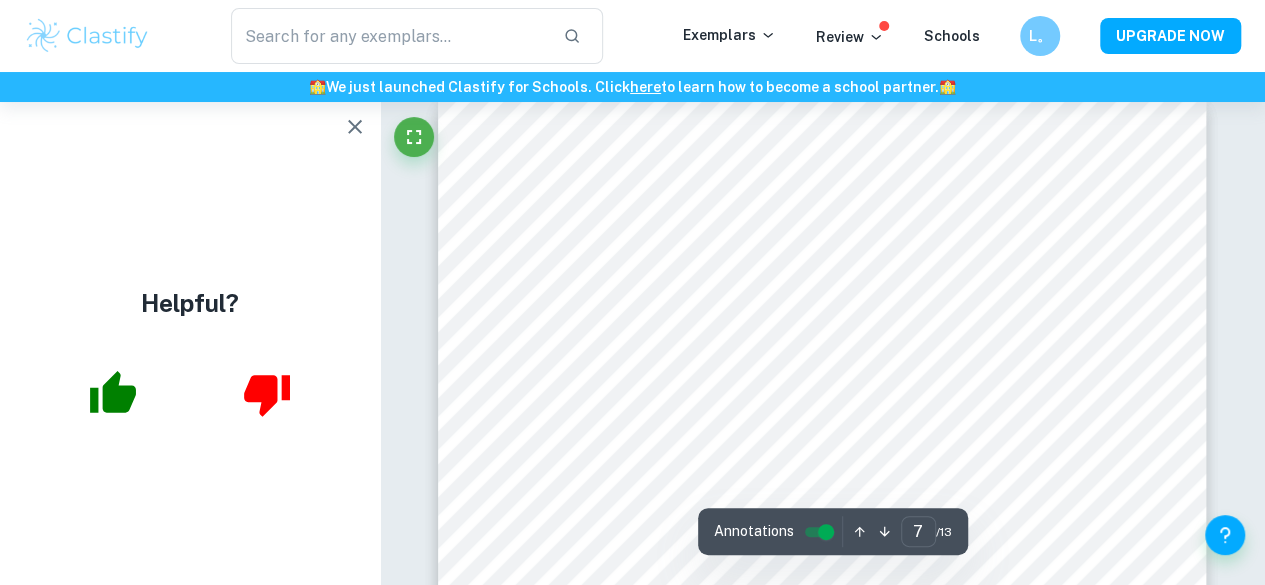 scroll, scrollTop: 6855, scrollLeft: 0, axis: vertical 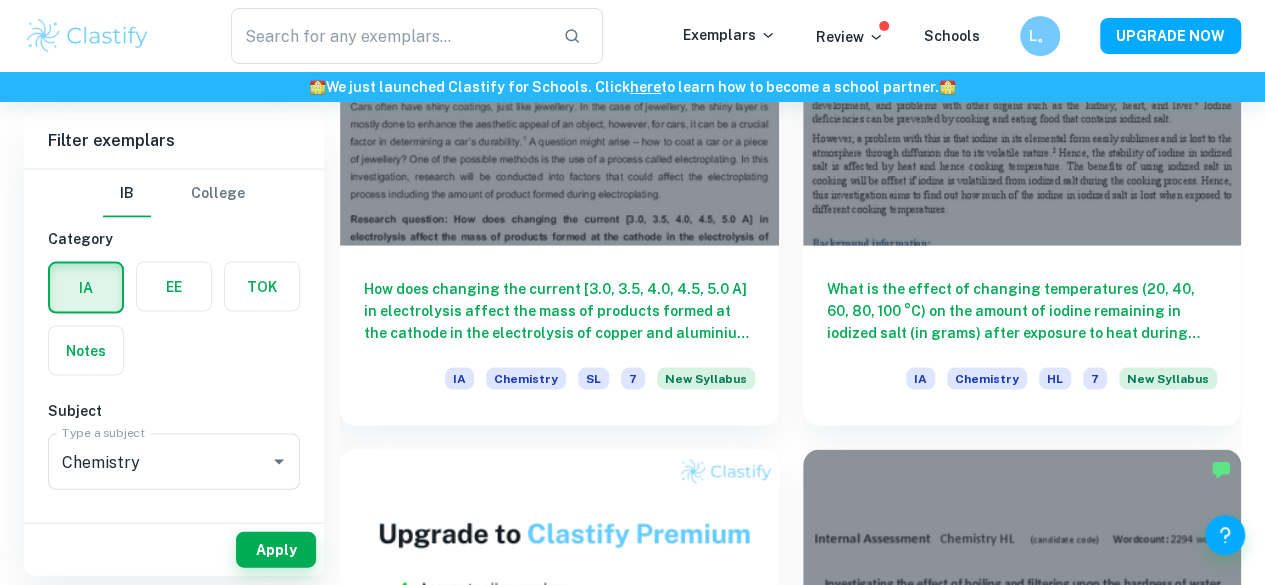 click on "How does light intensity (varied by using a UV Lamp at 365nm placed perpendicularly at 5.0cm, 10.0cm, 15.0cm, 20.0cm and 25.0cm away from the oil sample) affect the rate at which unsaturated fatty acids in 3.00g samples of sunflower oil undergoes rancidity due to exposure for a set duration of 30 hours, which will be quantified in peroxide value via an iodometric titration that compares rate of photosensitized oxidation?" at bounding box center (559, 1903) 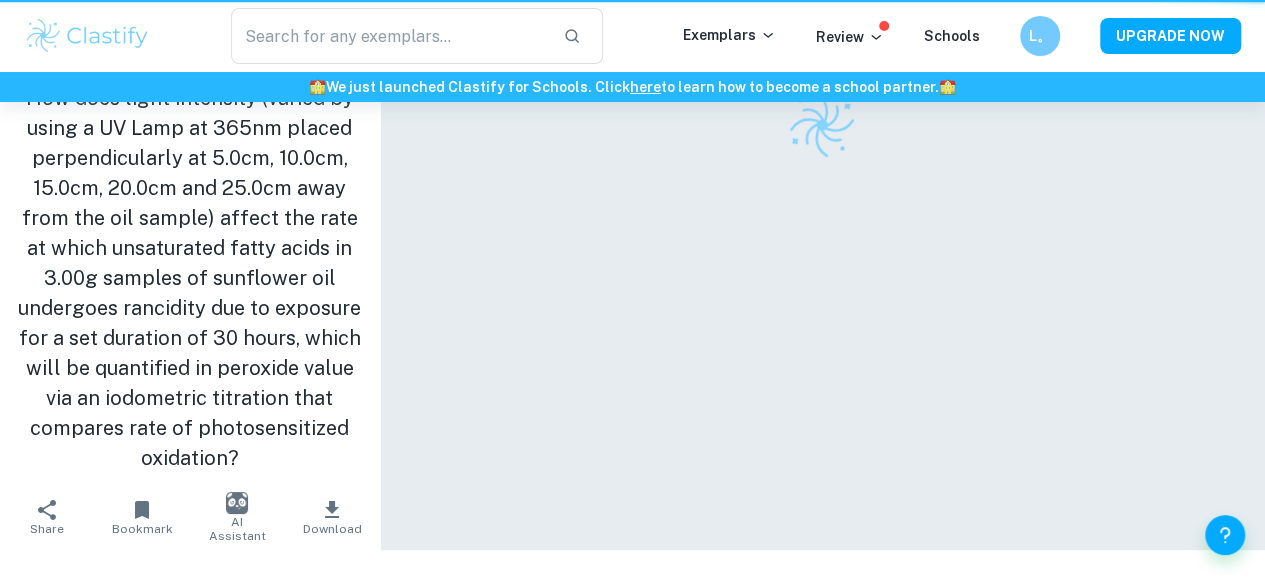 scroll, scrollTop: 0, scrollLeft: 0, axis: both 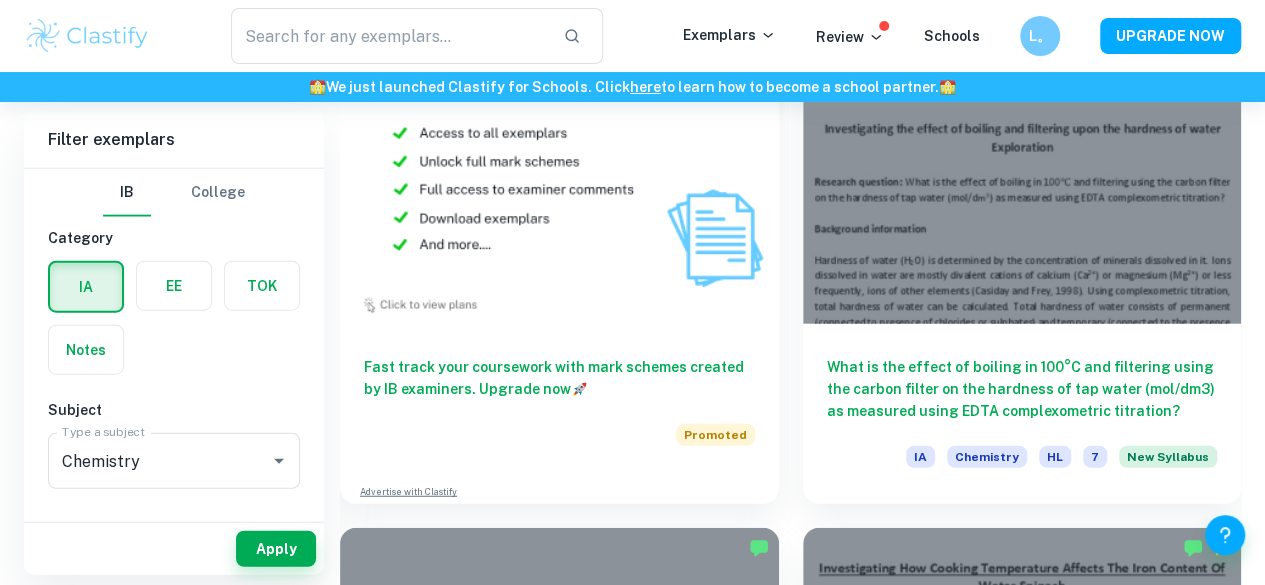 click on "What is the pseudo order of reaction with respect to Methyl Orange and order of reaction with respect to H2O2 in the degradation of Methyl Orange, in the presence of 365nm Ultraviolet Light, through the use of Ultraviolet-Visible Spectrometry (UV-Vis), for concentrations of Hydrogen Peroxide between 1.77 mmol dm-3 (3sf) and 0.110 mmol dm-3" at bounding box center (1022, 1982) 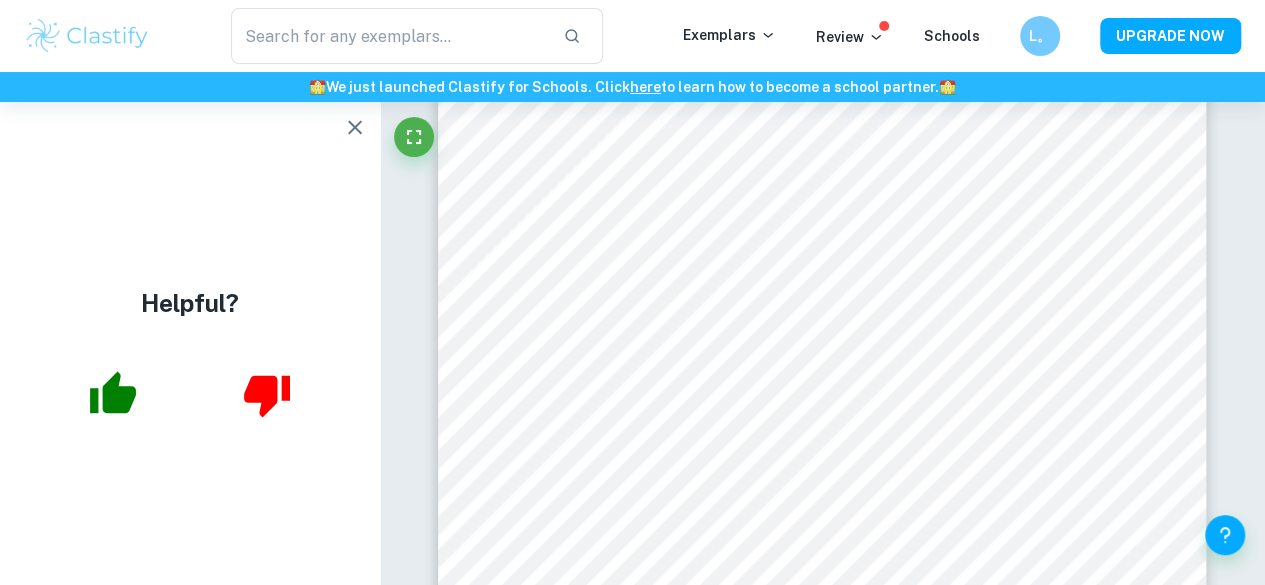 scroll, scrollTop: 5334, scrollLeft: 0, axis: vertical 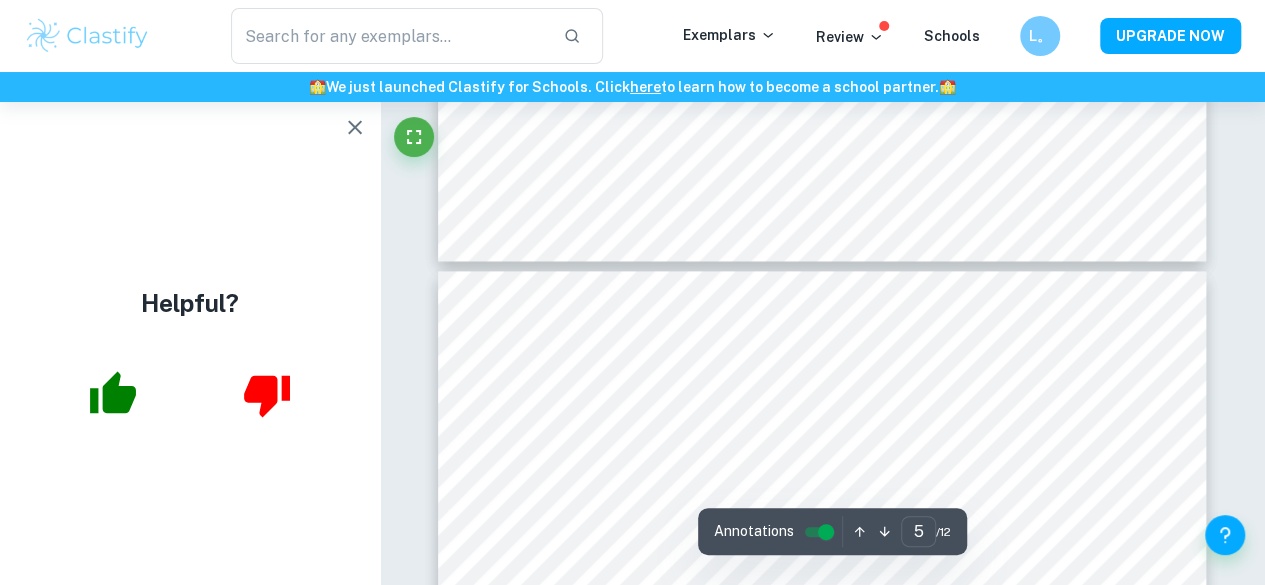 type on "6" 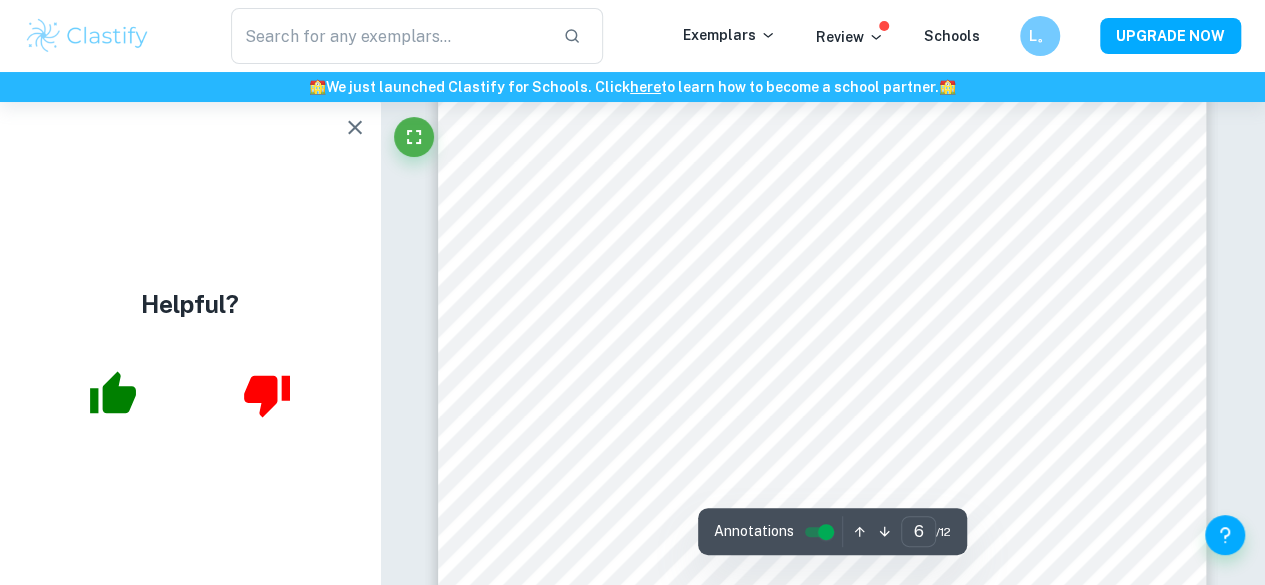 scroll, scrollTop: 5465, scrollLeft: 0, axis: vertical 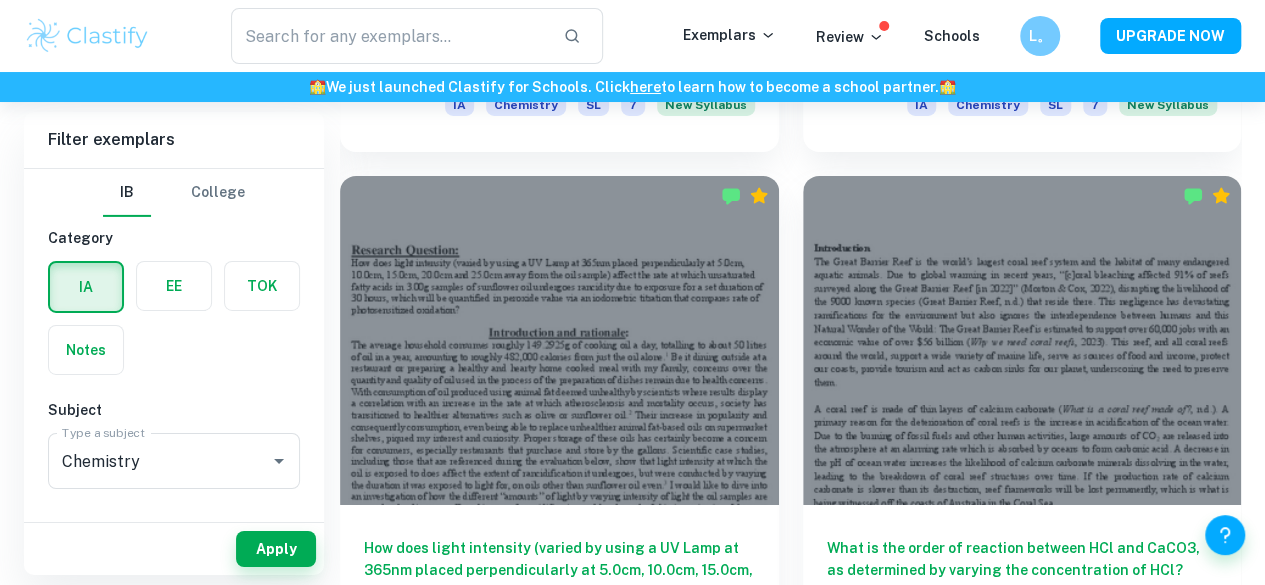 click on "How does the presence of a catalyst (no catalyst, CuSO4) aûect the activa;on energy (kJ mol-1) of the
bromate variation for the iodine clock, calculated by measuring the time taken (s) for the reaction to
start forming a blue complex at various temperatures (25.0°C-45.0°C) produced by a temperature
controlled water bath?" at bounding box center (1022, 2697) 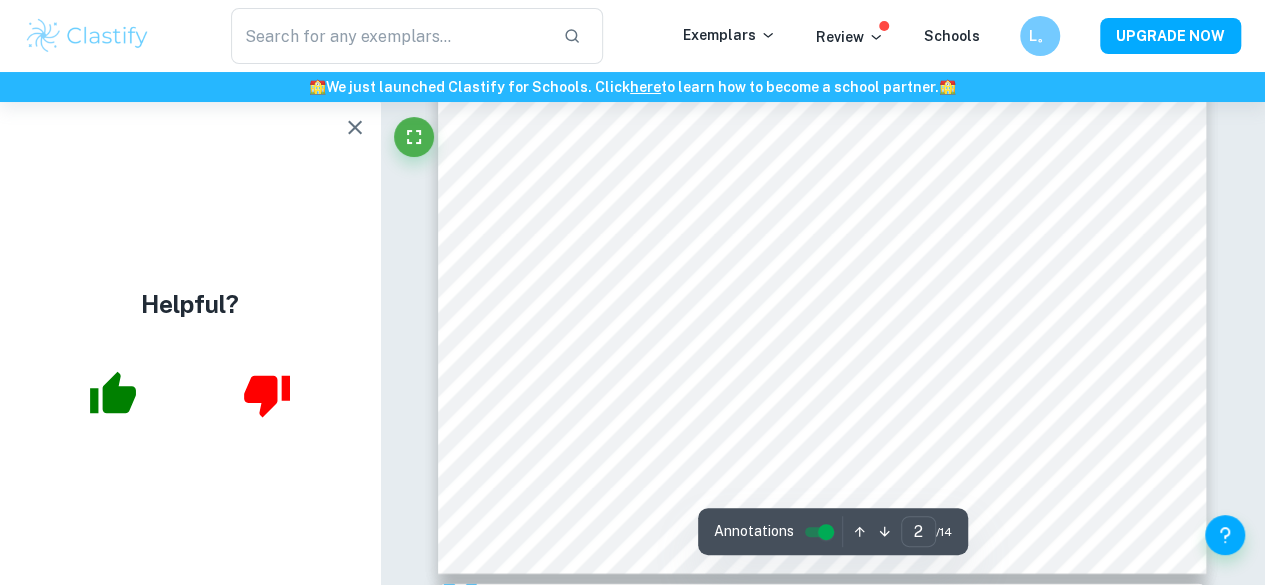scroll, scrollTop: 1855, scrollLeft: 0, axis: vertical 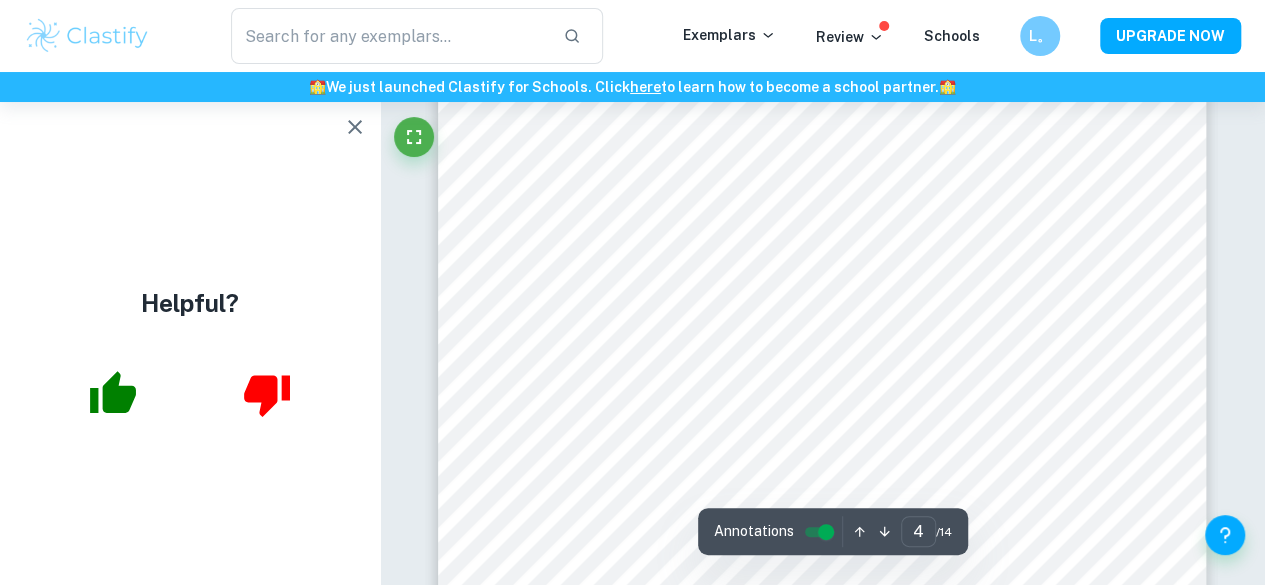 type on "5" 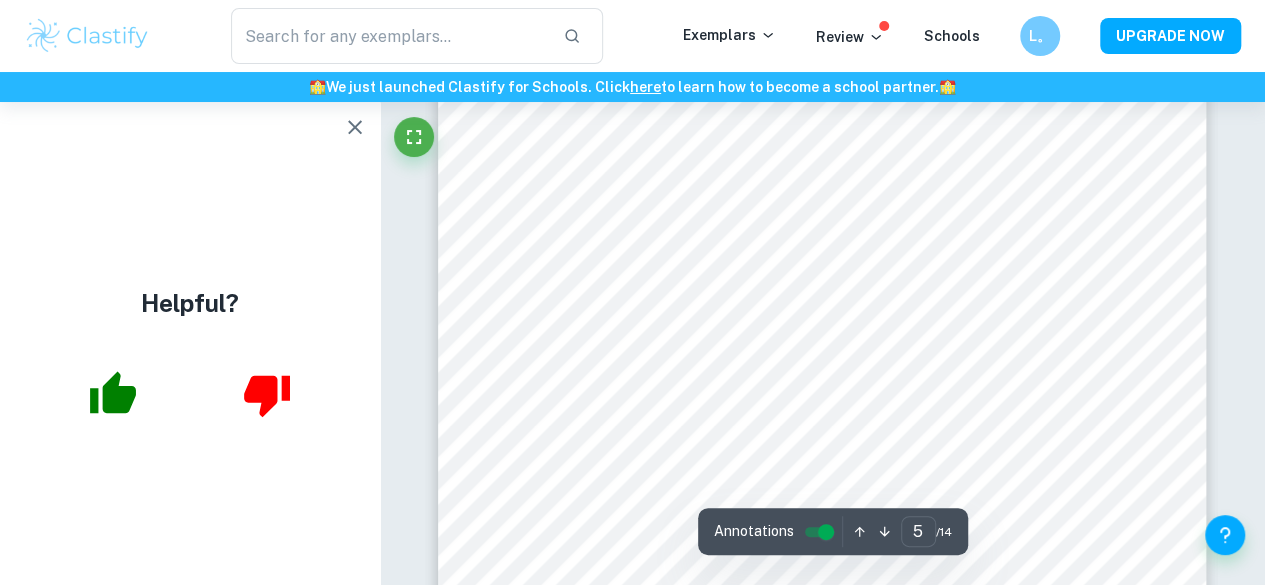 scroll, scrollTop: 5078, scrollLeft: 0, axis: vertical 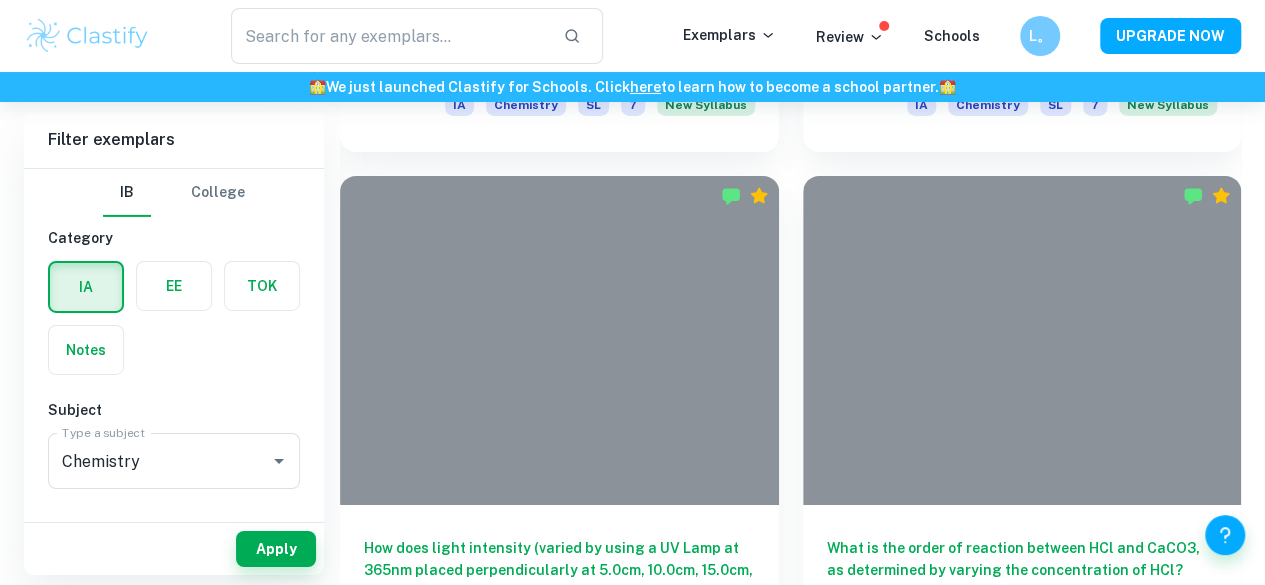 click on "What is the order of reaction with respect to both Allura Red and sodium chlorate (I), by measuring changes in absorbance during the bleaching of Allura red through colourimetry?" at bounding box center [559, 3230] 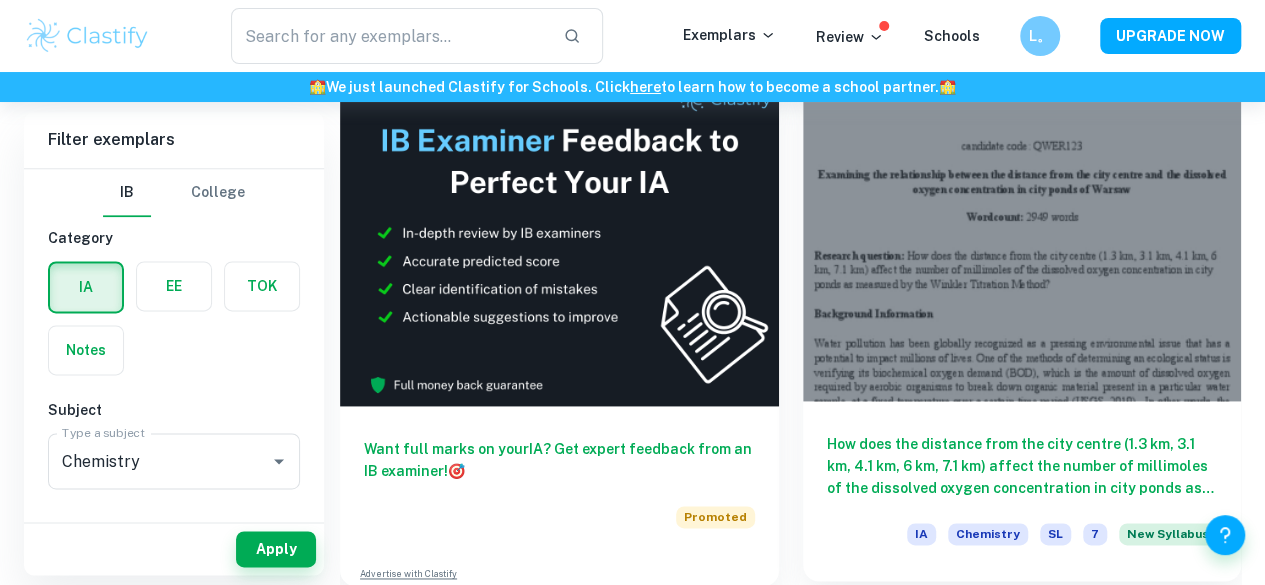 scroll, scrollTop: 1081, scrollLeft: 0, axis: vertical 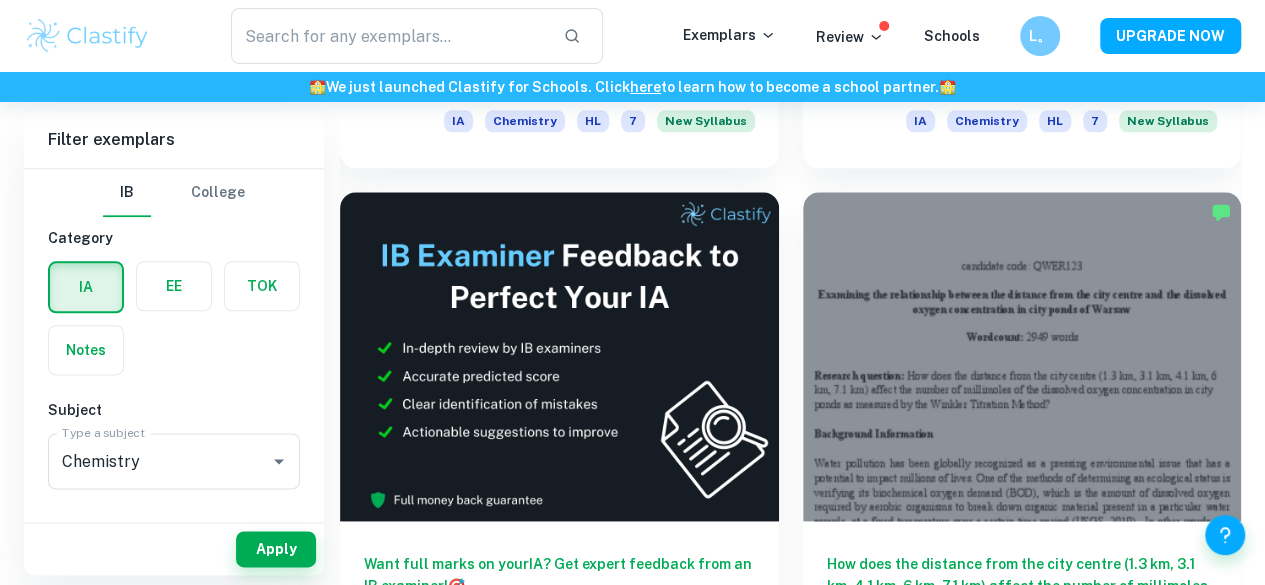 click on "What is the effect of changing temperatures (20, 40, 60, 80, 100 °C) on the amount of iodine remaining in iodized salt (in grams) after exposure to heat during cooking, as measured by an iodometric titration?" at bounding box center (1022, 1114) 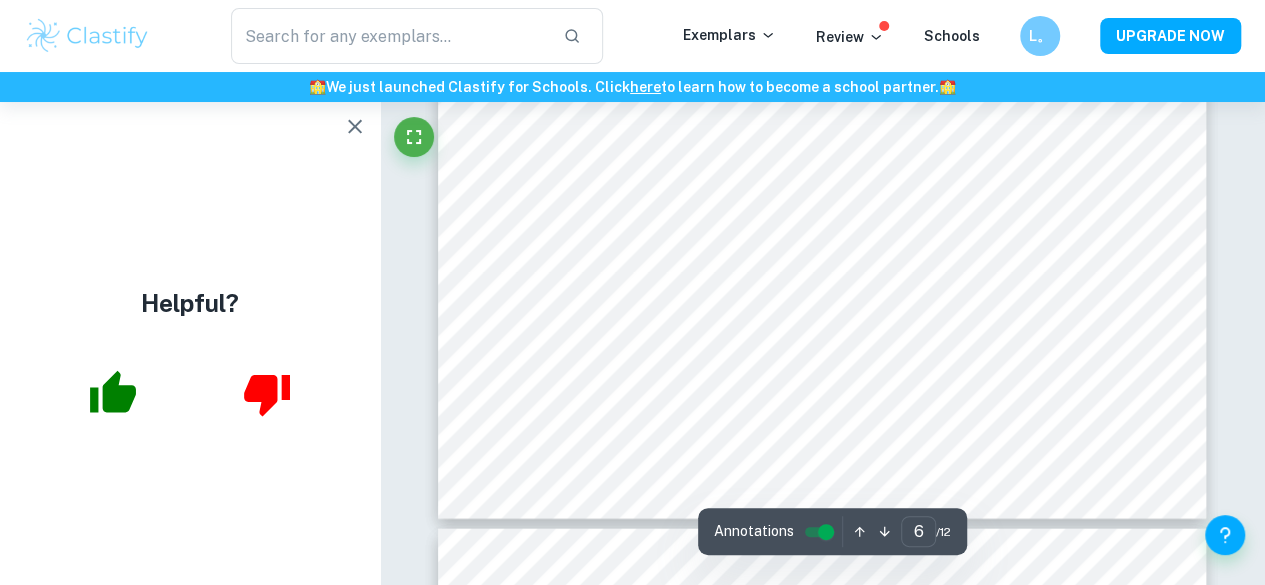 scroll, scrollTop: 5860, scrollLeft: 0, axis: vertical 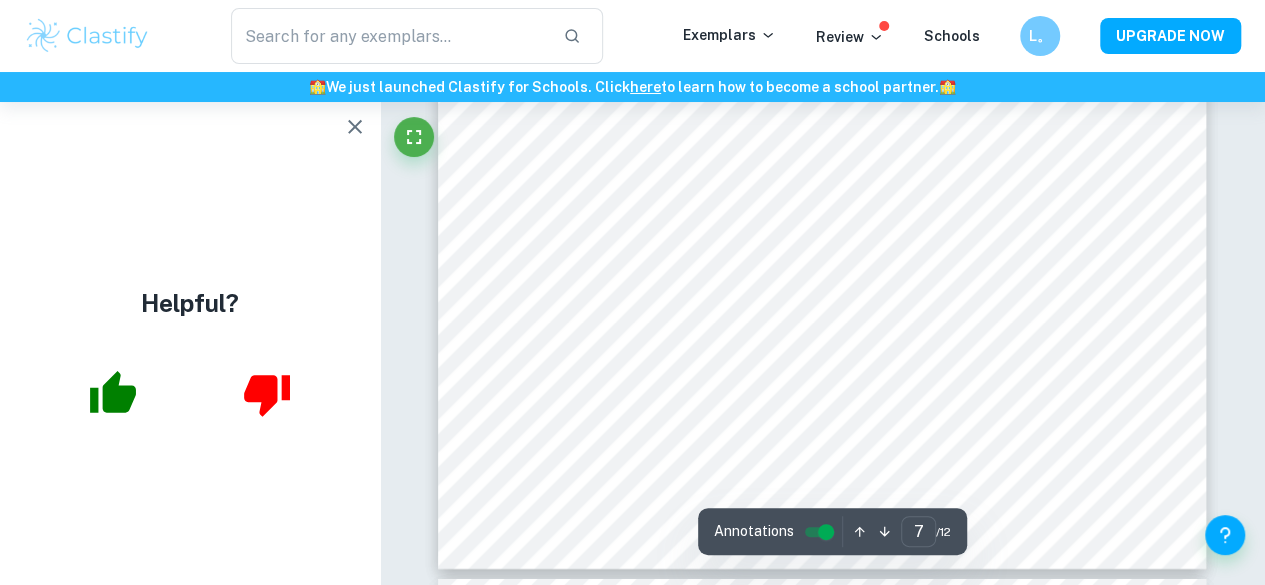 type on "8" 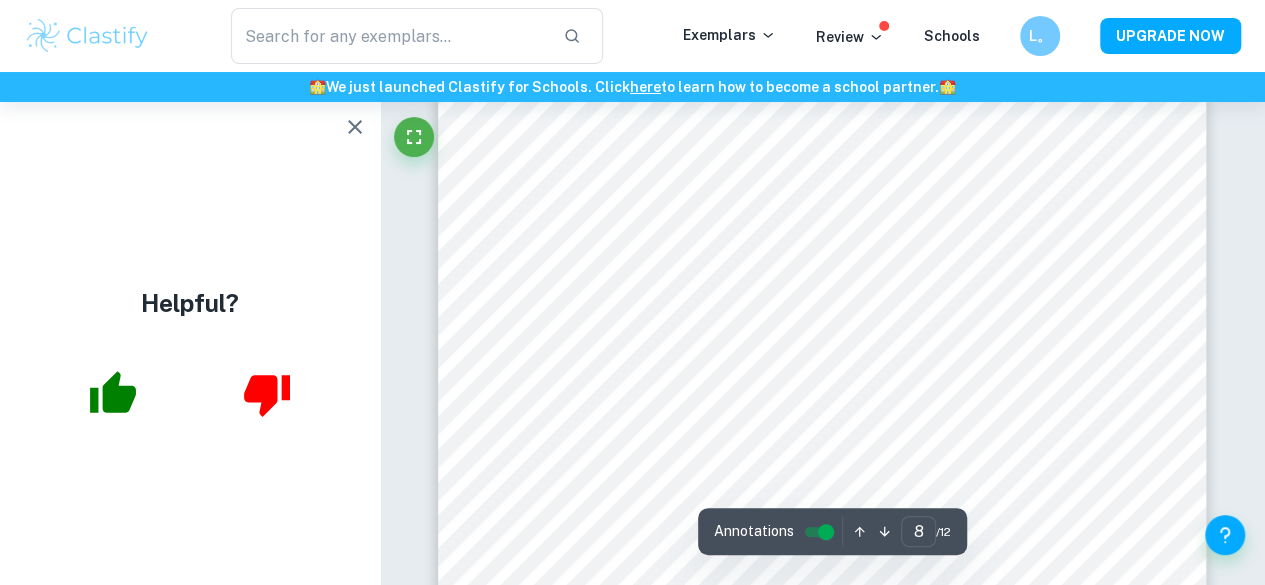 scroll, scrollTop: 7405, scrollLeft: 0, axis: vertical 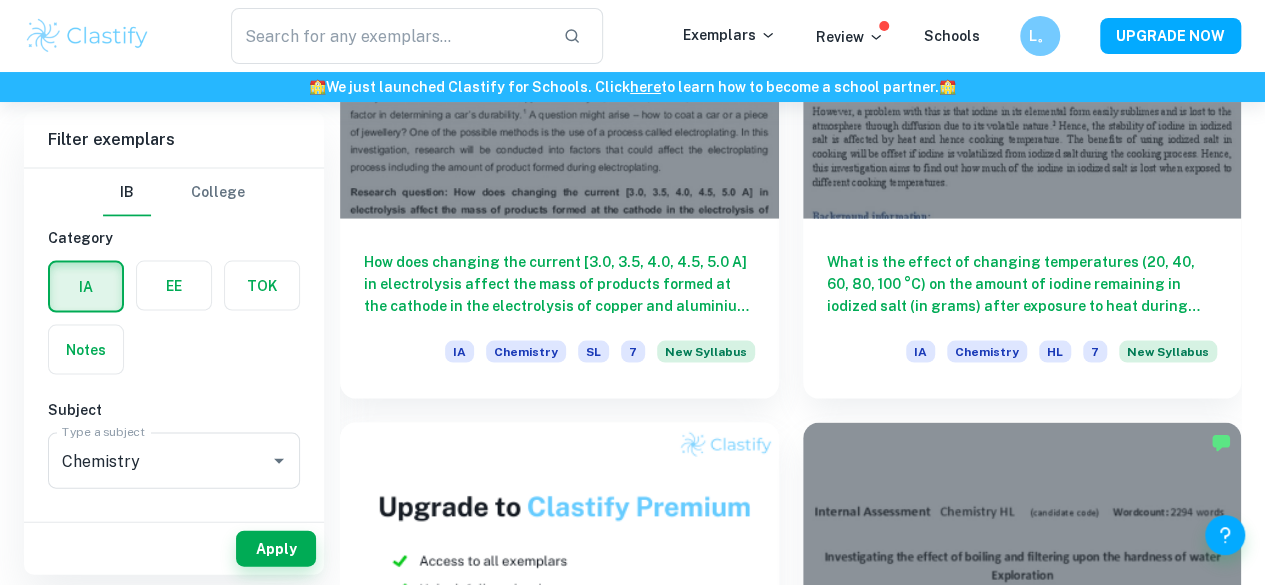 click on "How does light intensity (varied by using a UV Lamp at 365nm placed perpendicularly at 5.0cm, 10.0cm, 15.0cm, 20.0cm and 25.0cm away from the oil sample) affect the rate at which unsaturated fatty acids in 3.00g samples of sunflower oil undergoes rancidity due to exposure for a set duration of 30 hours, which will be quantified in peroxide value via an iodometric titration that compares rate of photosensitized oxidation?" at bounding box center (559, 1877) 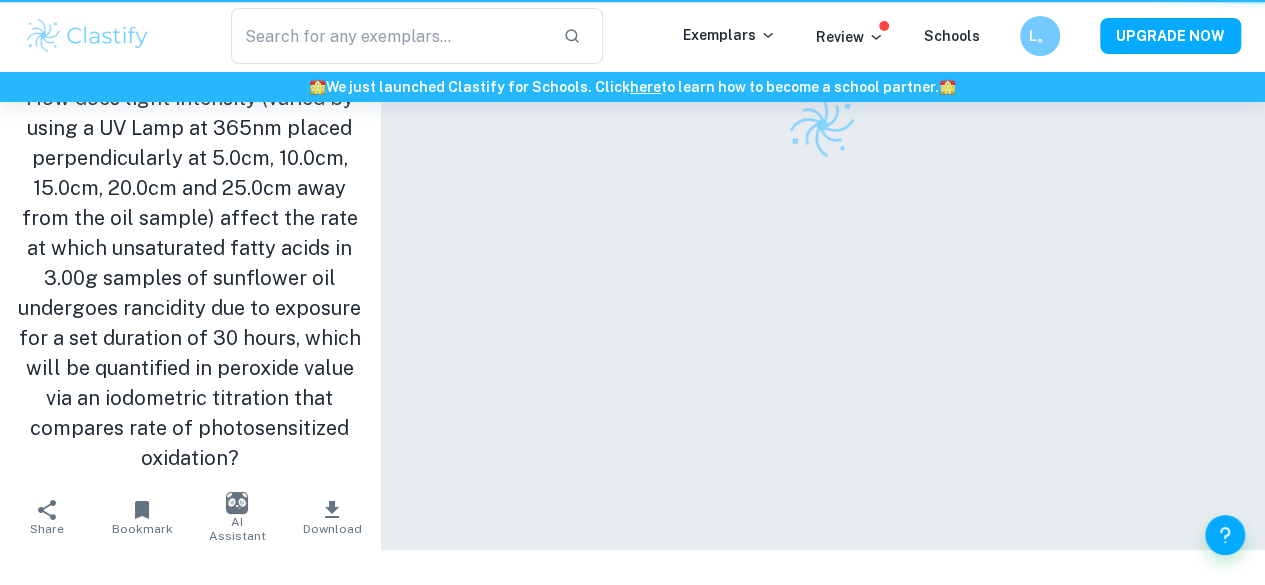 scroll, scrollTop: 0, scrollLeft: 0, axis: both 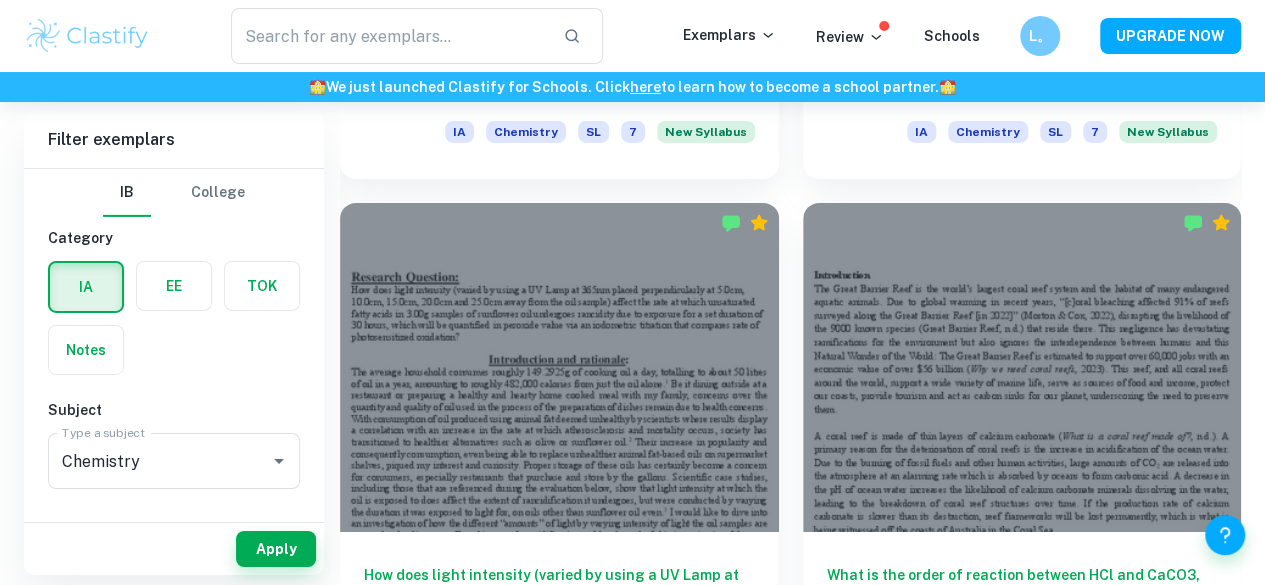 click on "What is the order of reaction with respect to both Allura Red and sodium chlorate (I), by measuring changes in absorbance during the bleaching of Allura red through colourimetry?" at bounding box center [559, 3257] 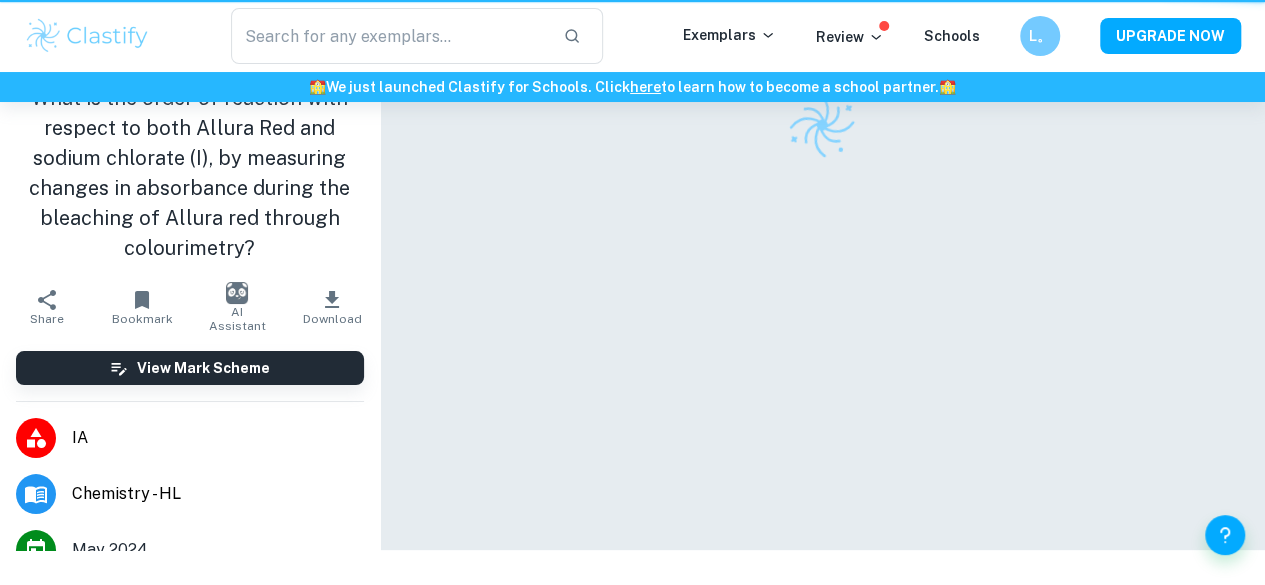 scroll, scrollTop: 0, scrollLeft: 0, axis: both 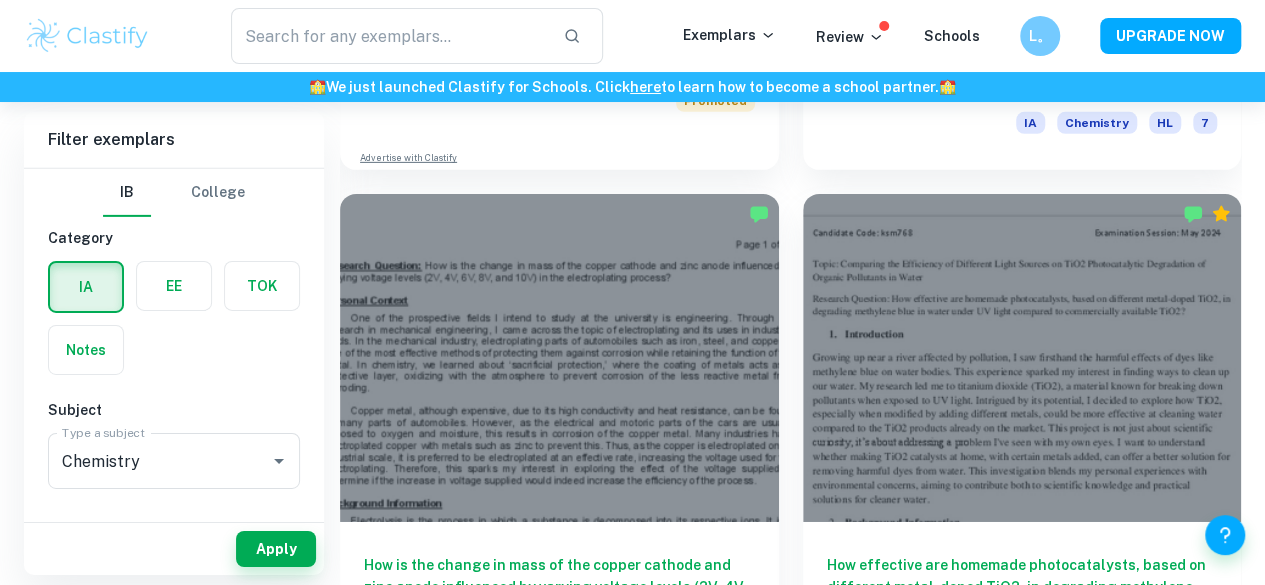 click on "Investigating the reaction rate of varying concentrations of Household Bleach on Blue Food Dye" at bounding box center [1022, 5911] 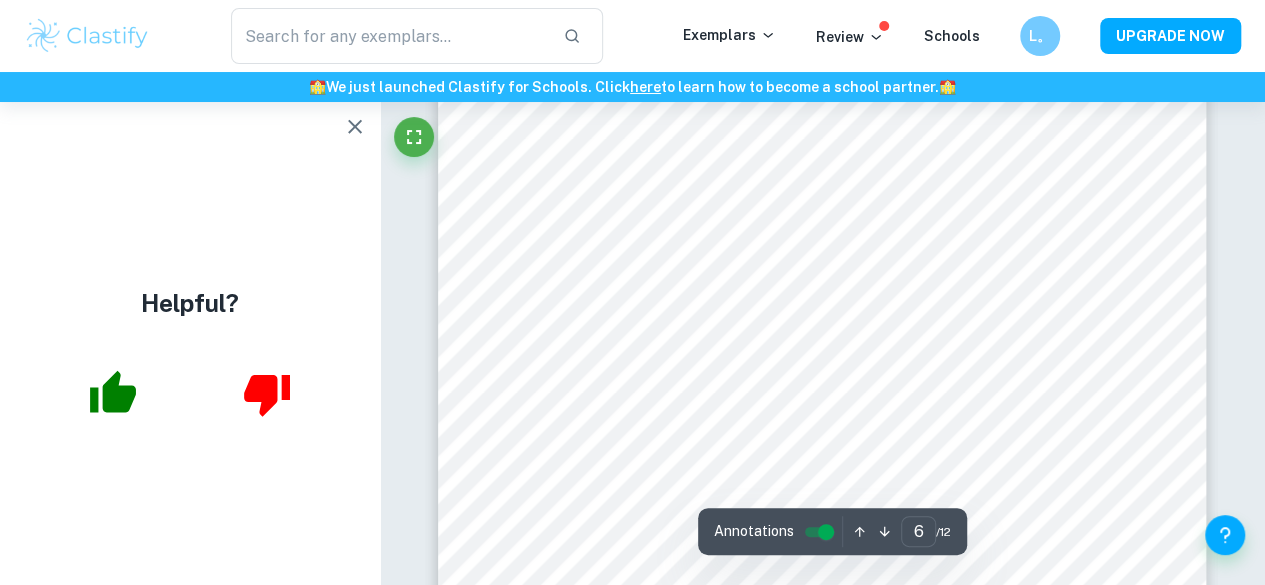 scroll, scrollTop: 6197, scrollLeft: 0, axis: vertical 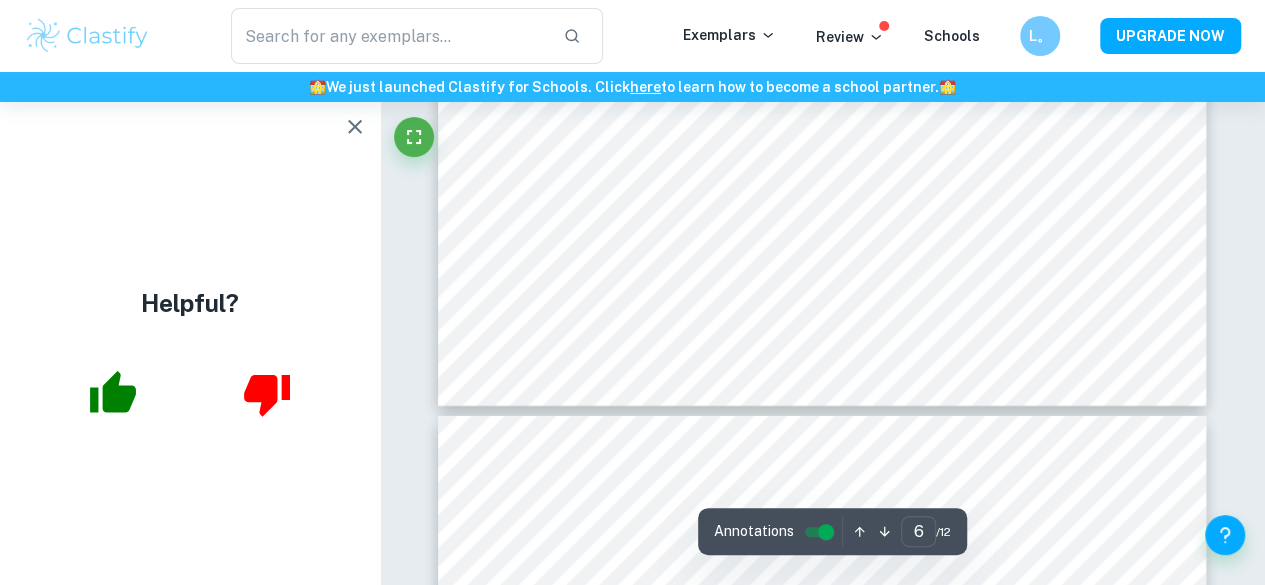 type on "7" 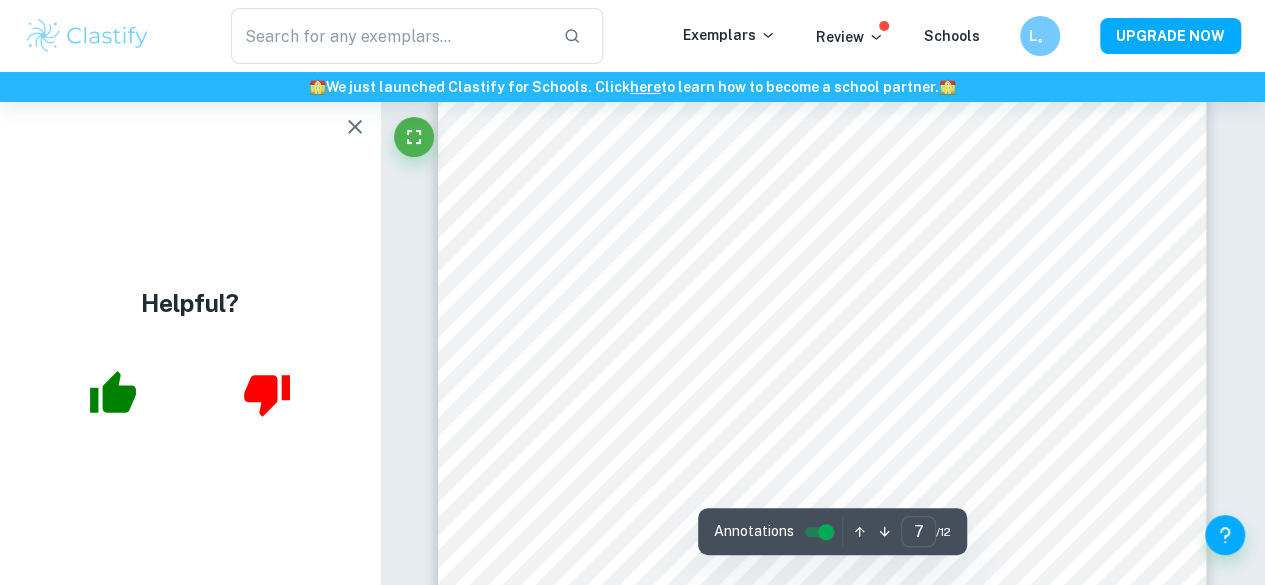 scroll, scrollTop: 6882, scrollLeft: 0, axis: vertical 